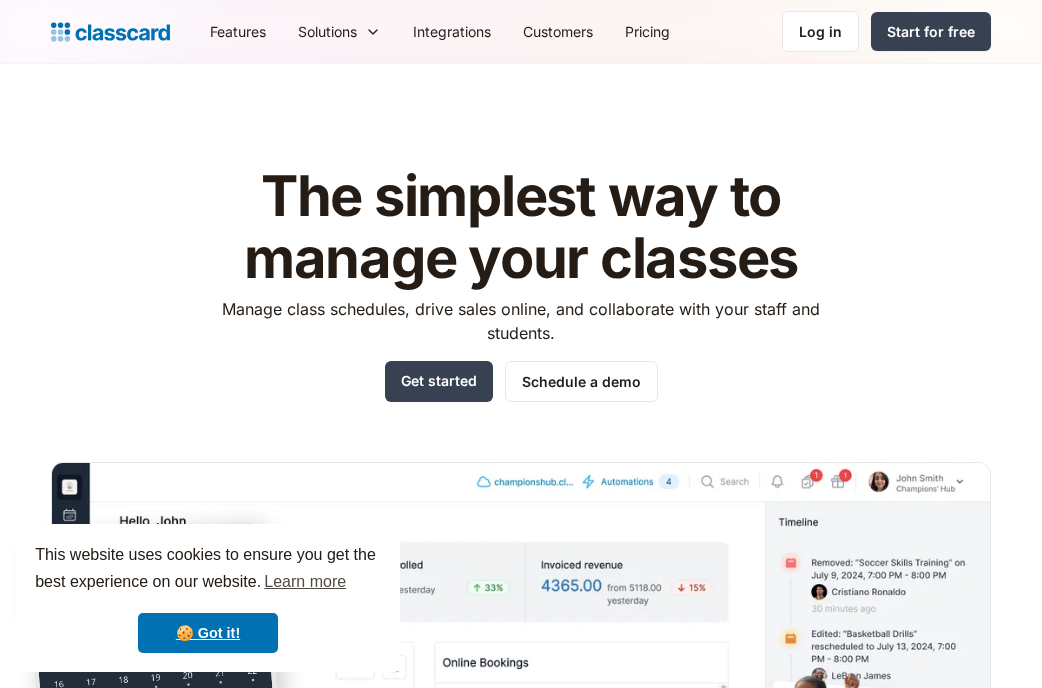 scroll, scrollTop: 0, scrollLeft: 0, axis: both 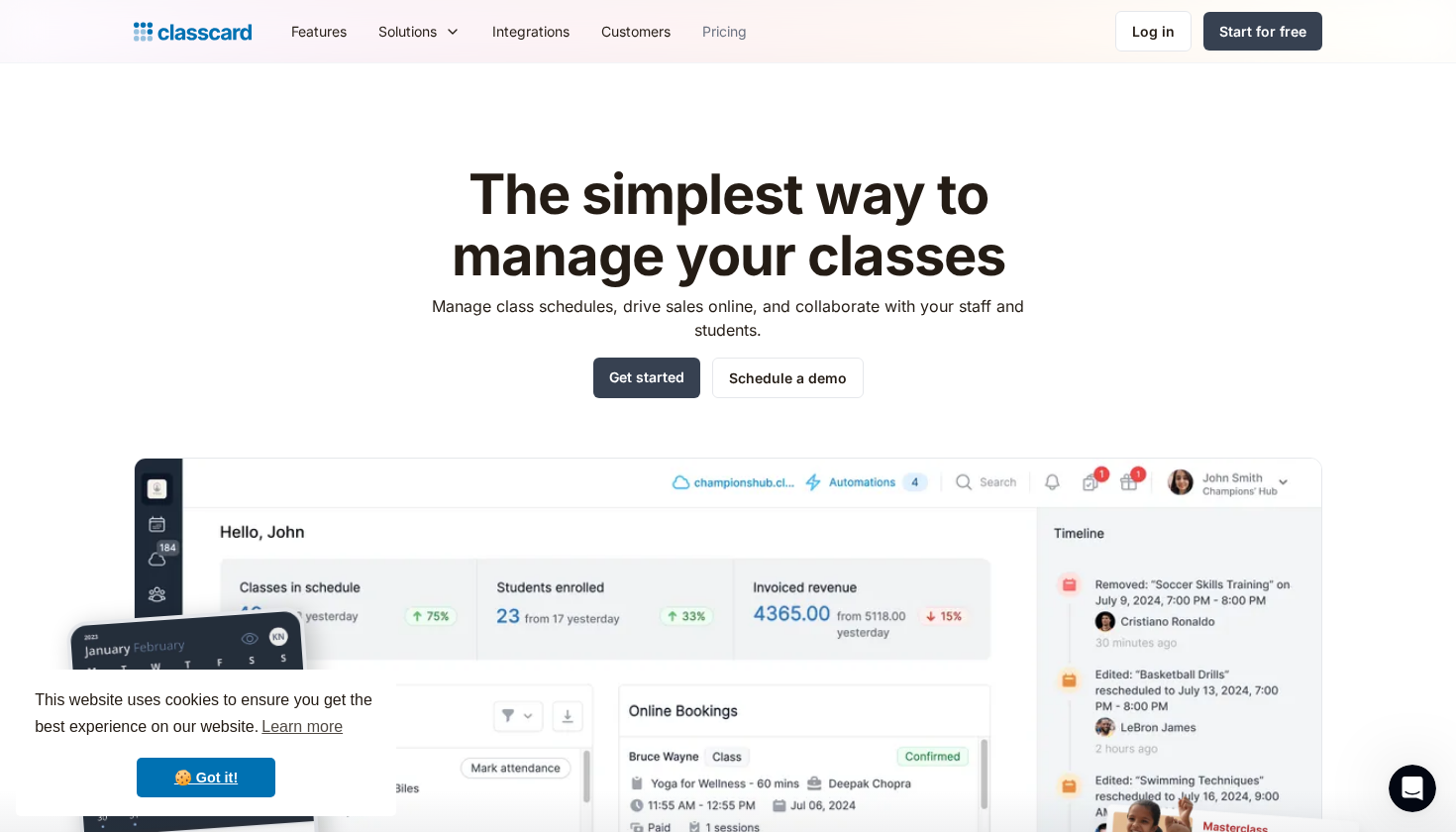 click on "Pricing" at bounding box center [724, 31] 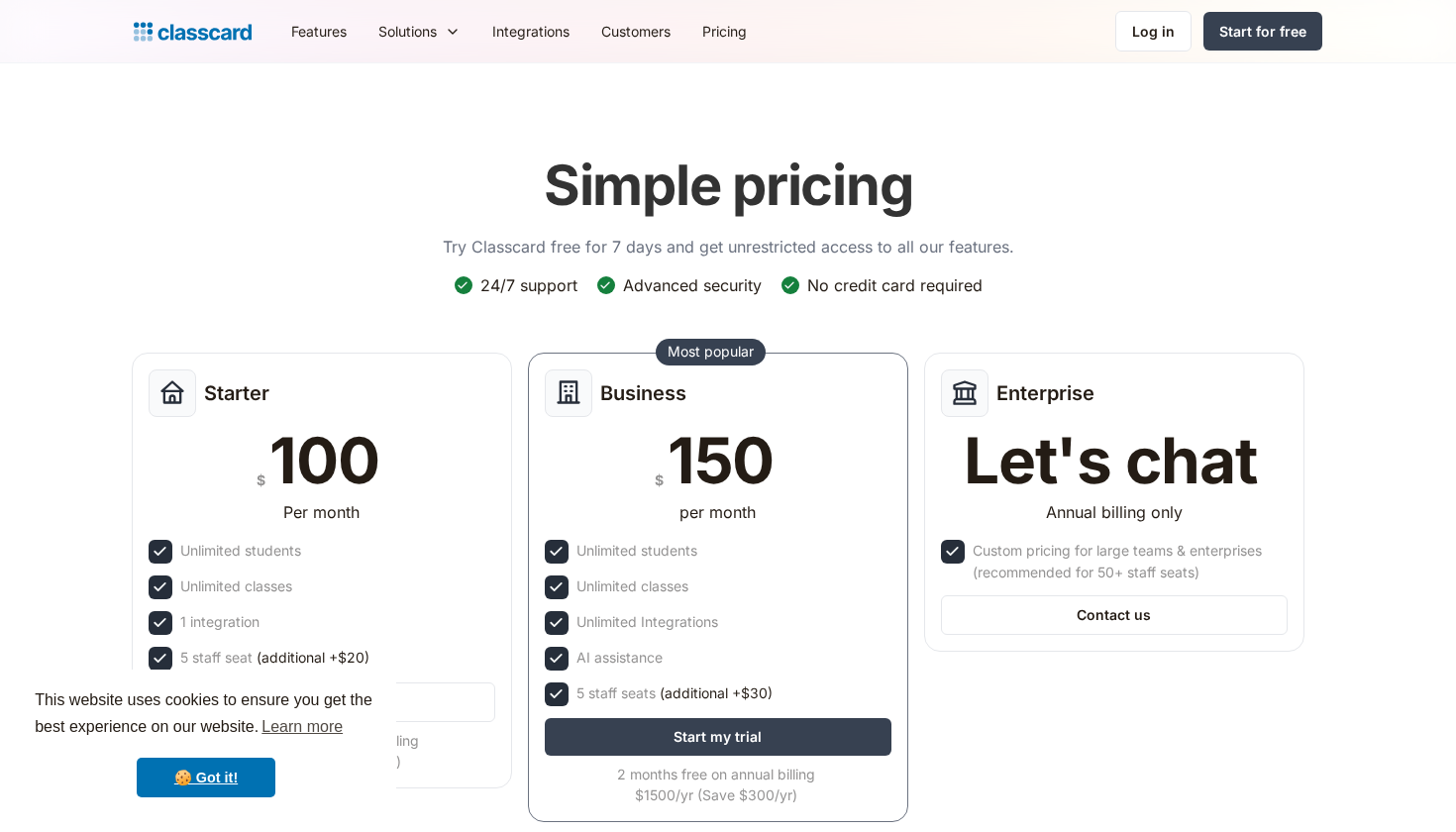 scroll, scrollTop: 0, scrollLeft: 0, axis: both 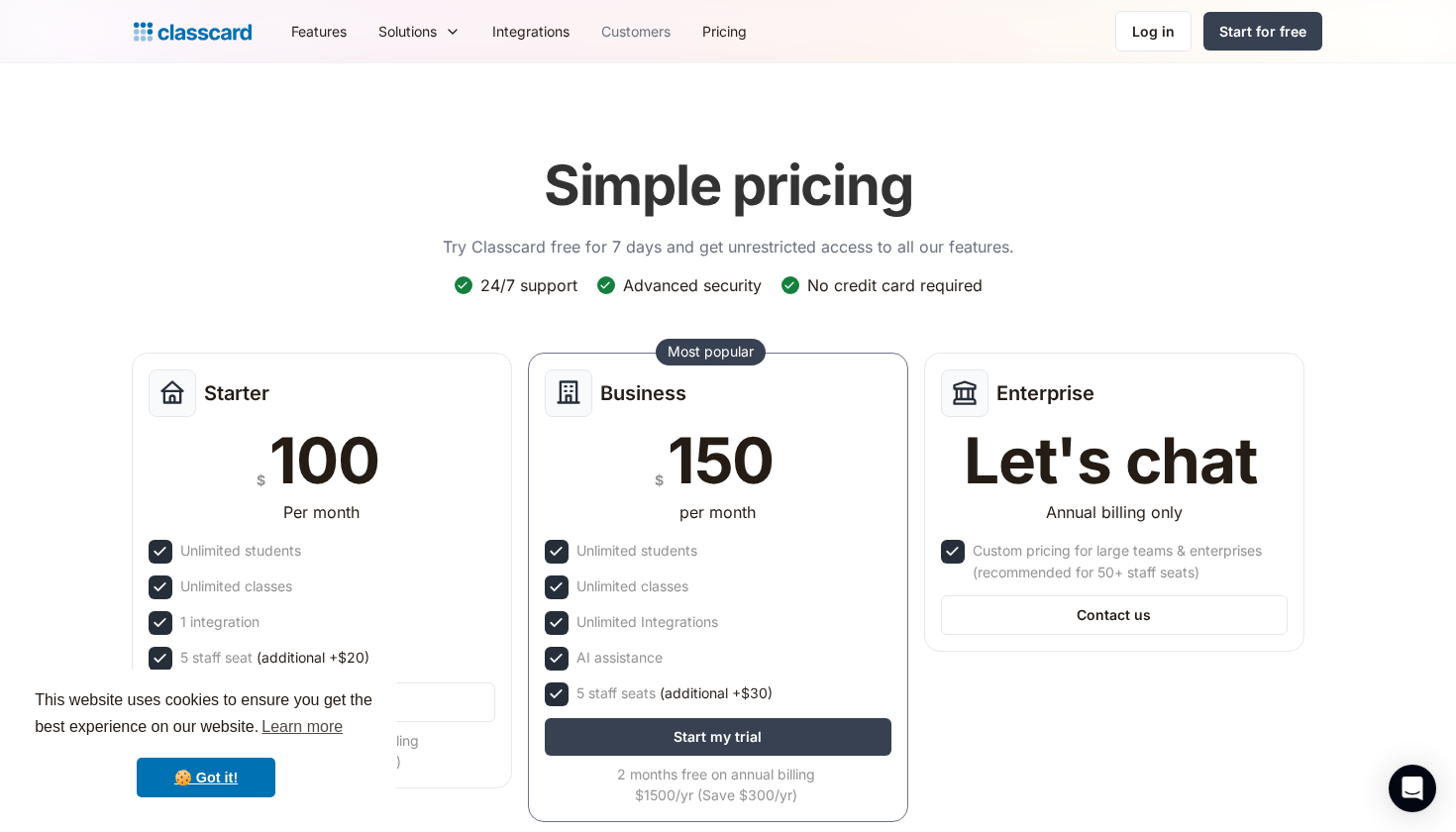 click on "Customers" at bounding box center (636, 31) 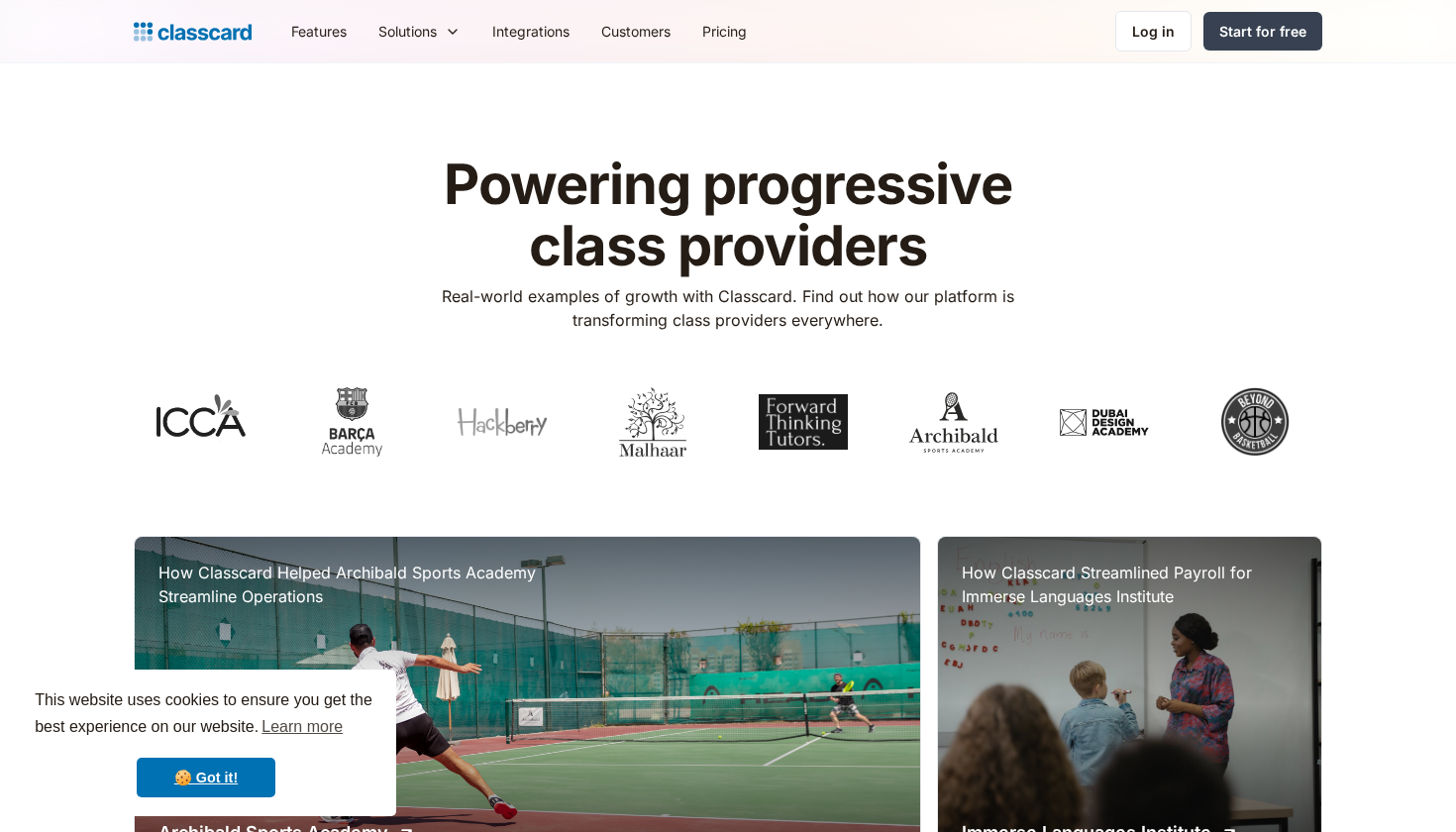 scroll, scrollTop: 0, scrollLeft: 0, axis: both 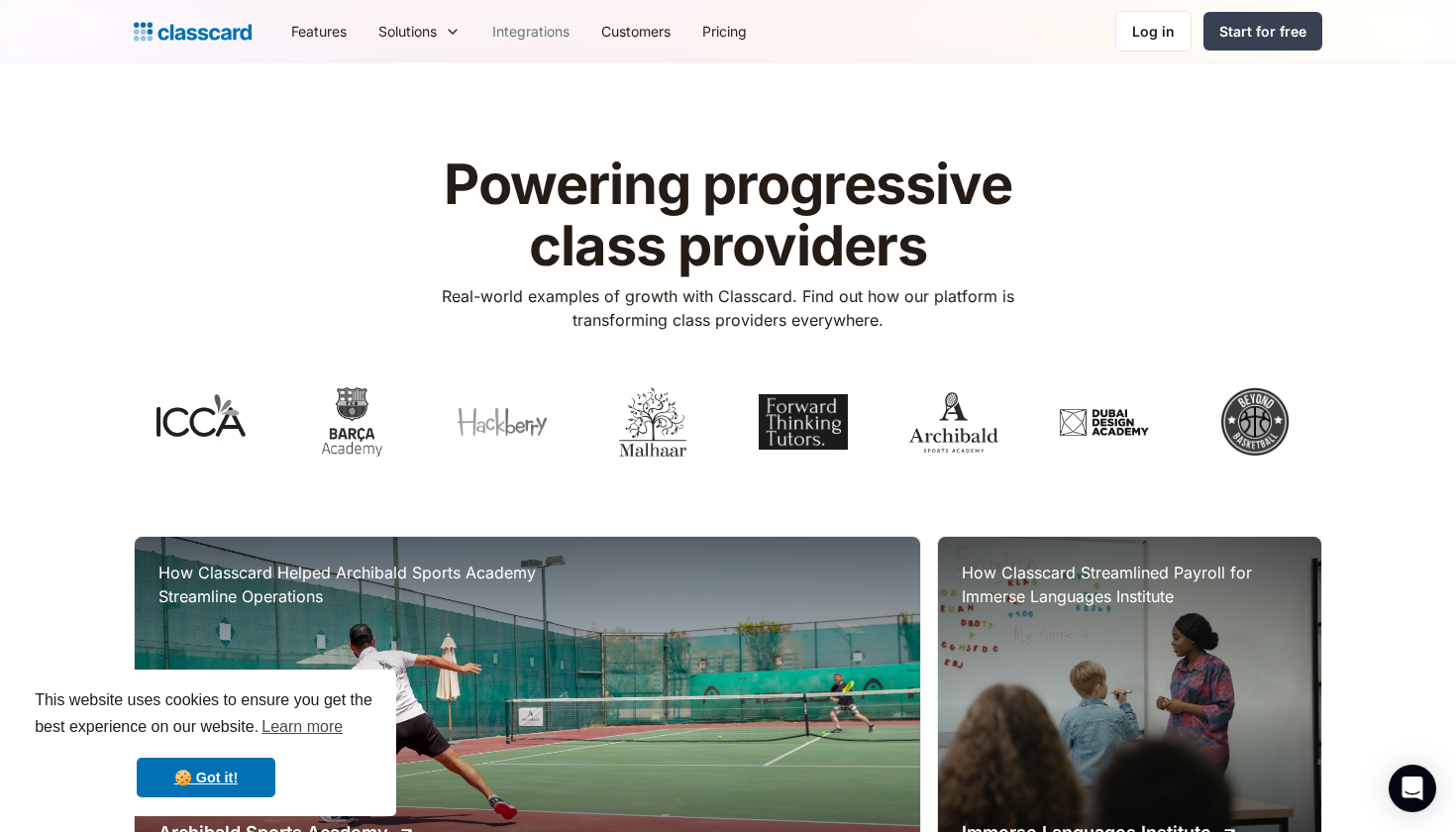 click on "Integrations" at bounding box center (531, 31) 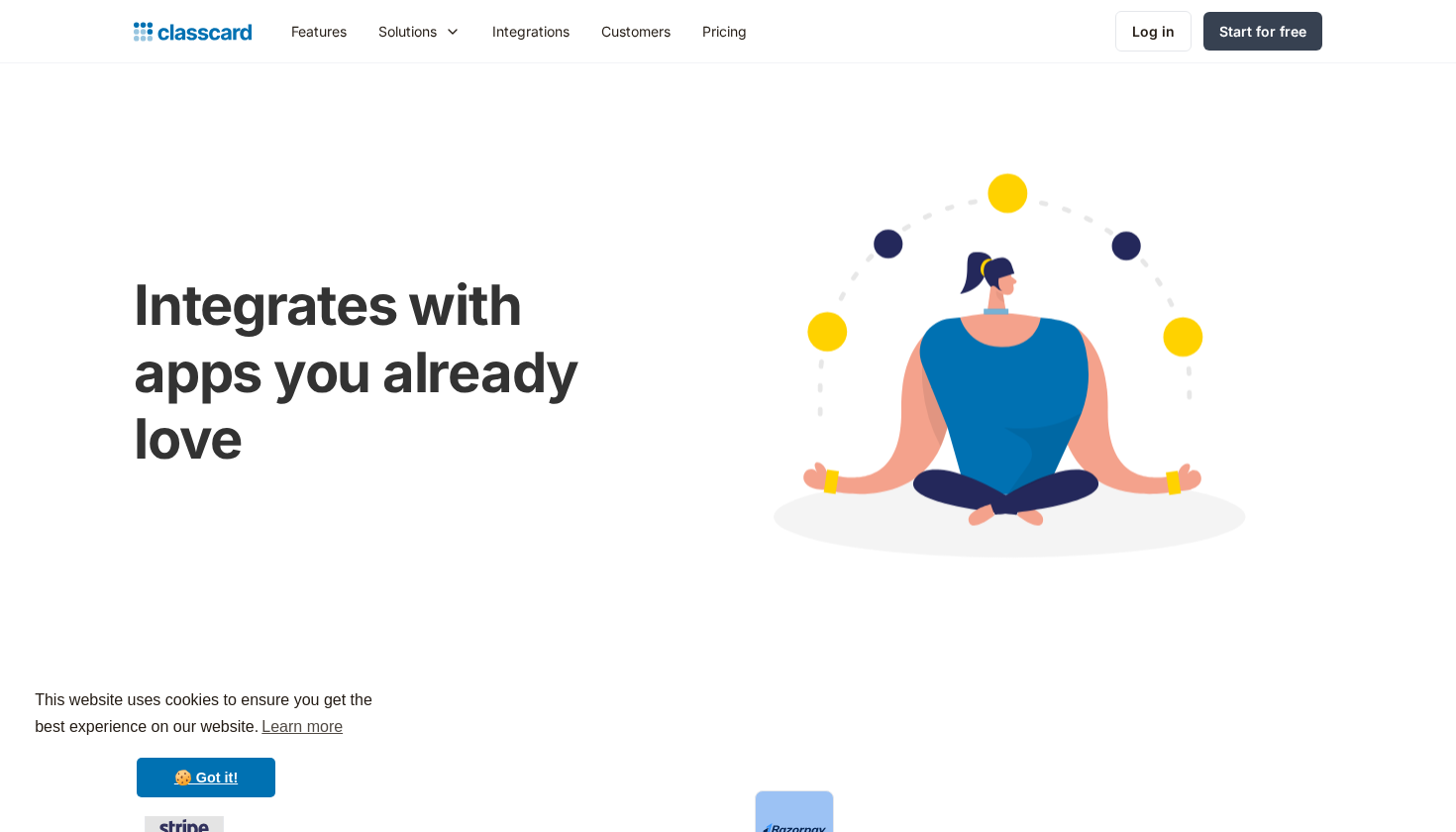 scroll, scrollTop: 0, scrollLeft: 0, axis: both 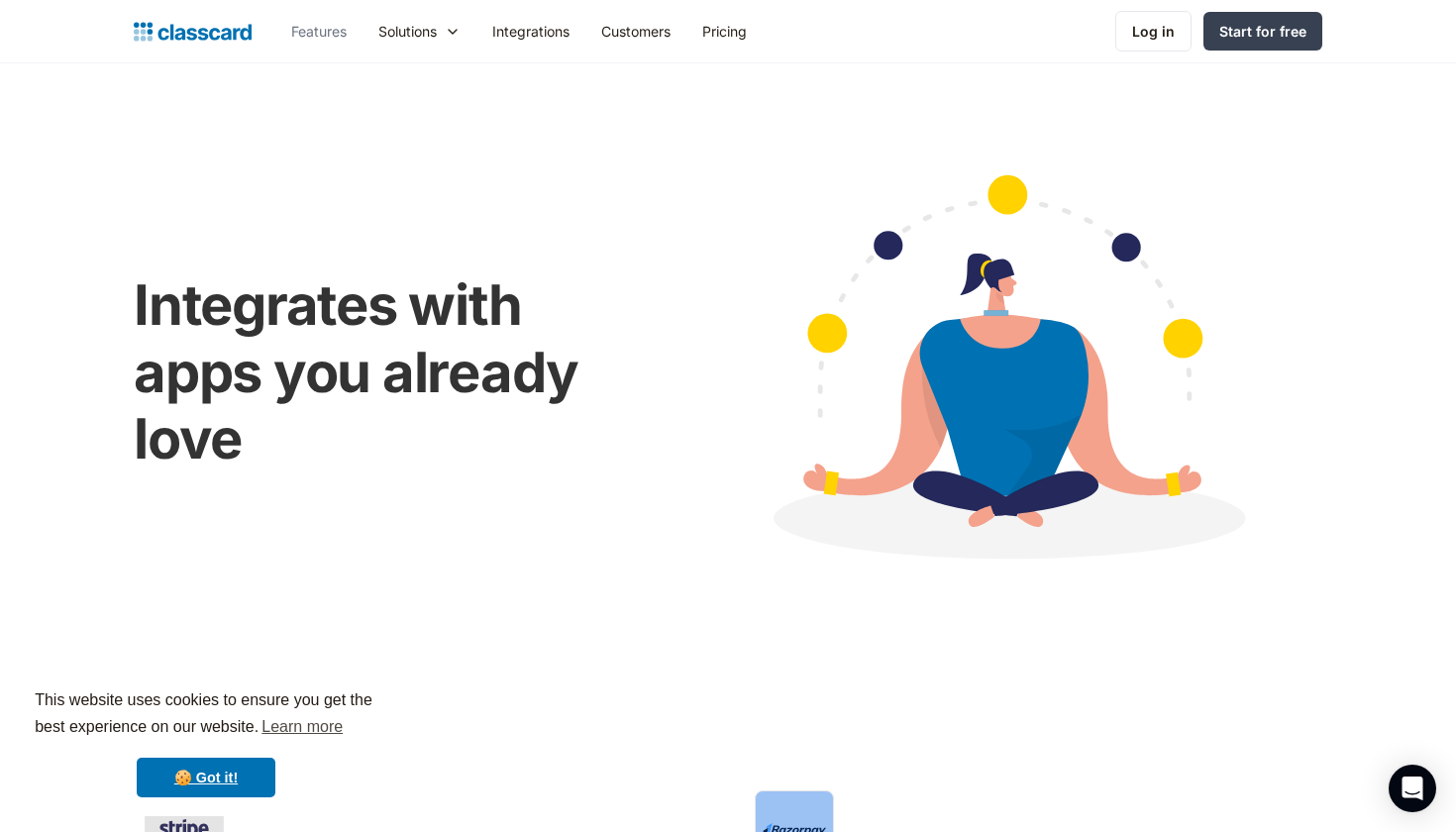 click on "Features" at bounding box center (319, 31) 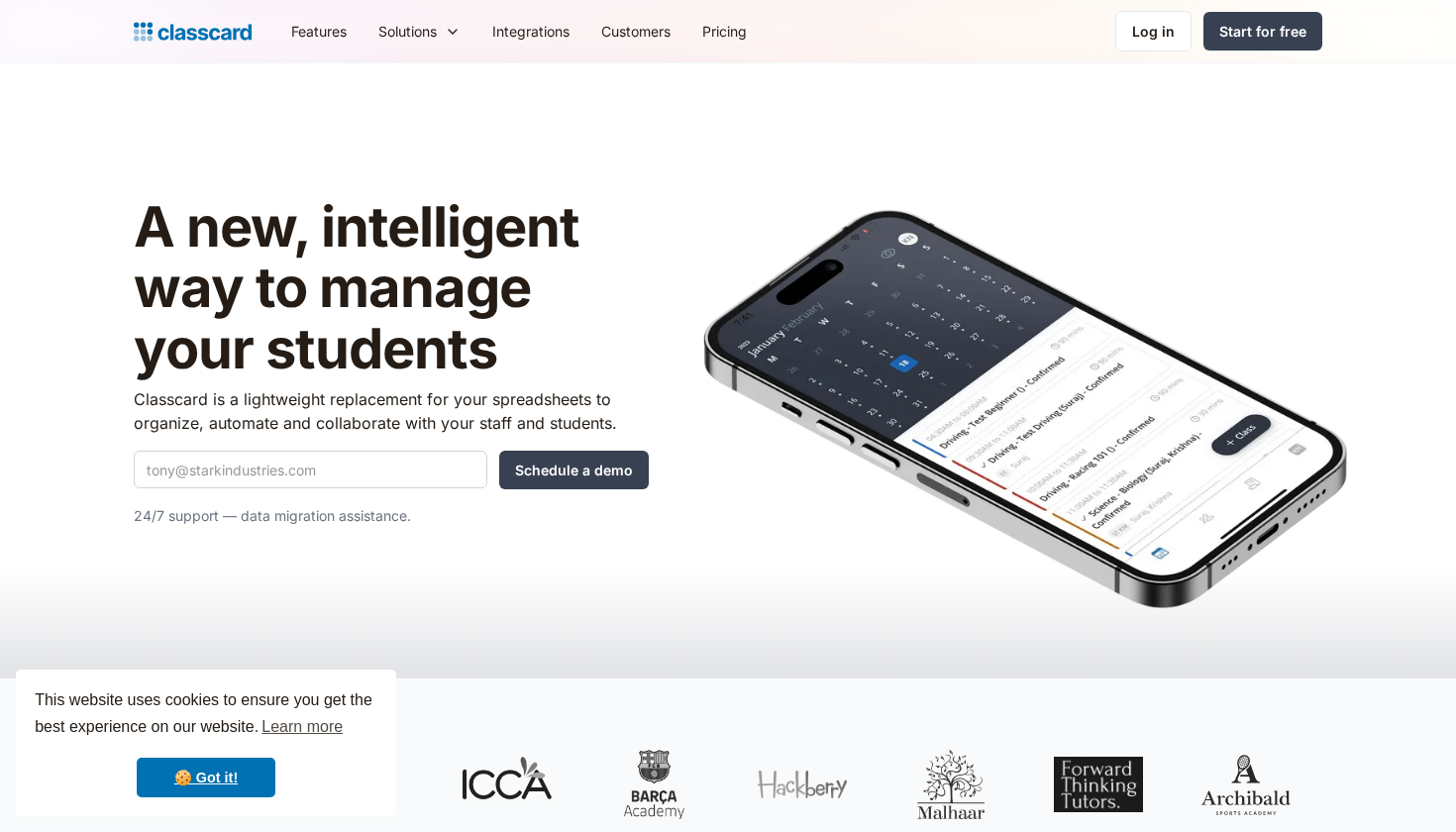 scroll, scrollTop: 0, scrollLeft: 0, axis: both 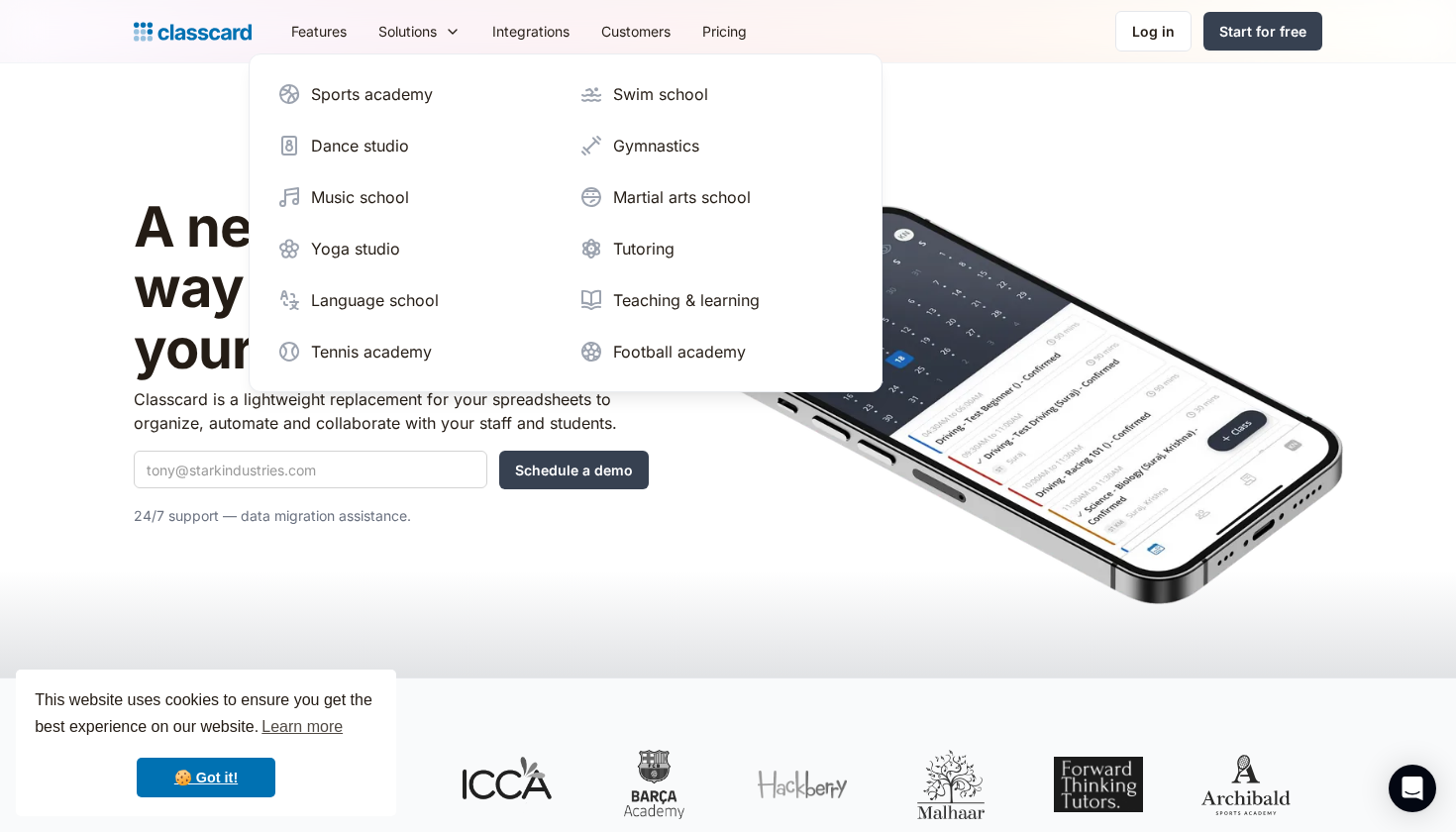 click on "A new, intelligent way to manage your students Classcard is a lightweight replacement for your spreadsheets to organize, automate and collaborate with your staff and students. Schedule a demo
Oops! Something went wrong while submitting the form. 24/7 support — data migration assistance." at bounding box center [728, 351] 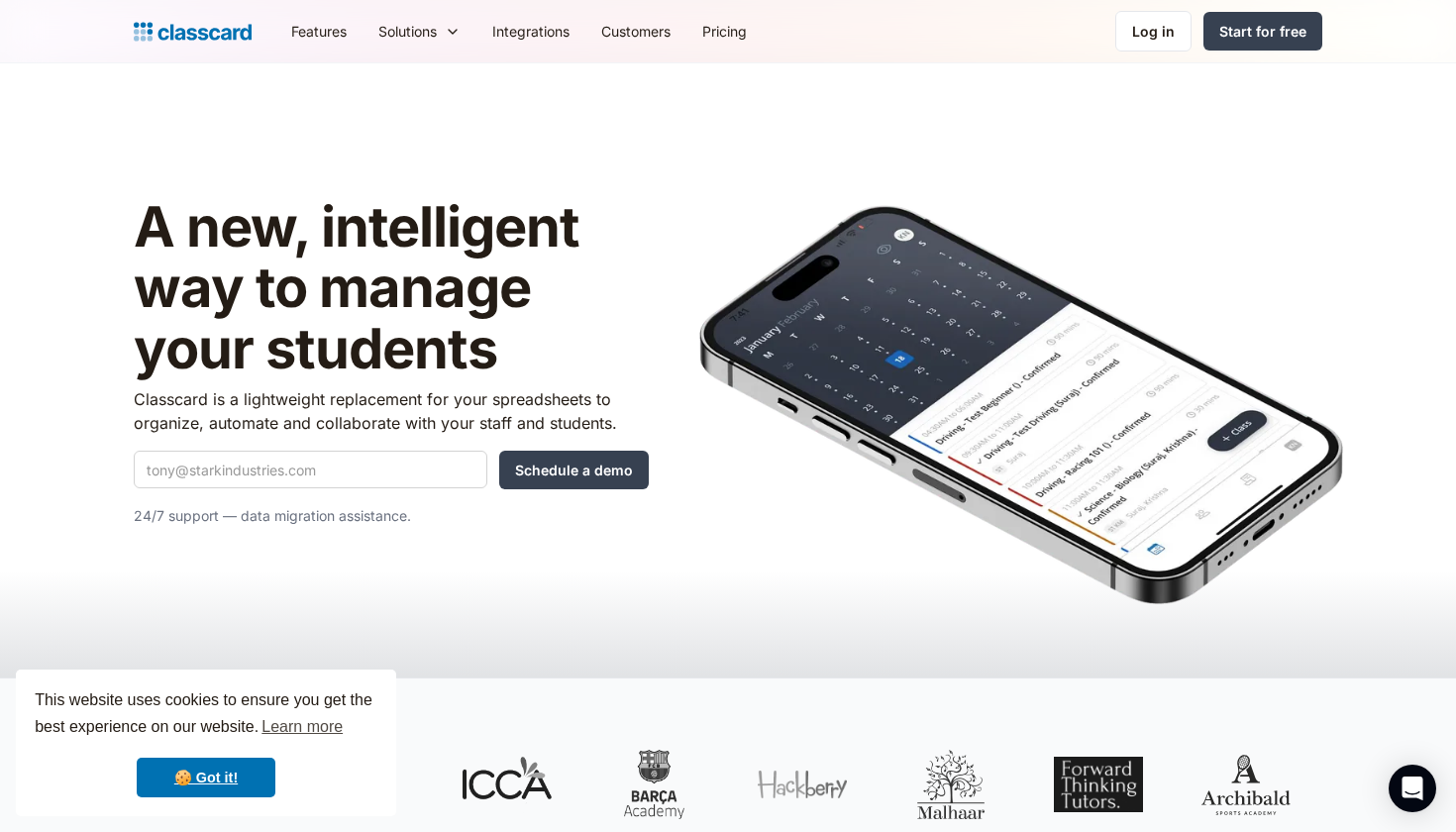 scroll, scrollTop: 0, scrollLeft: 0, axis: both 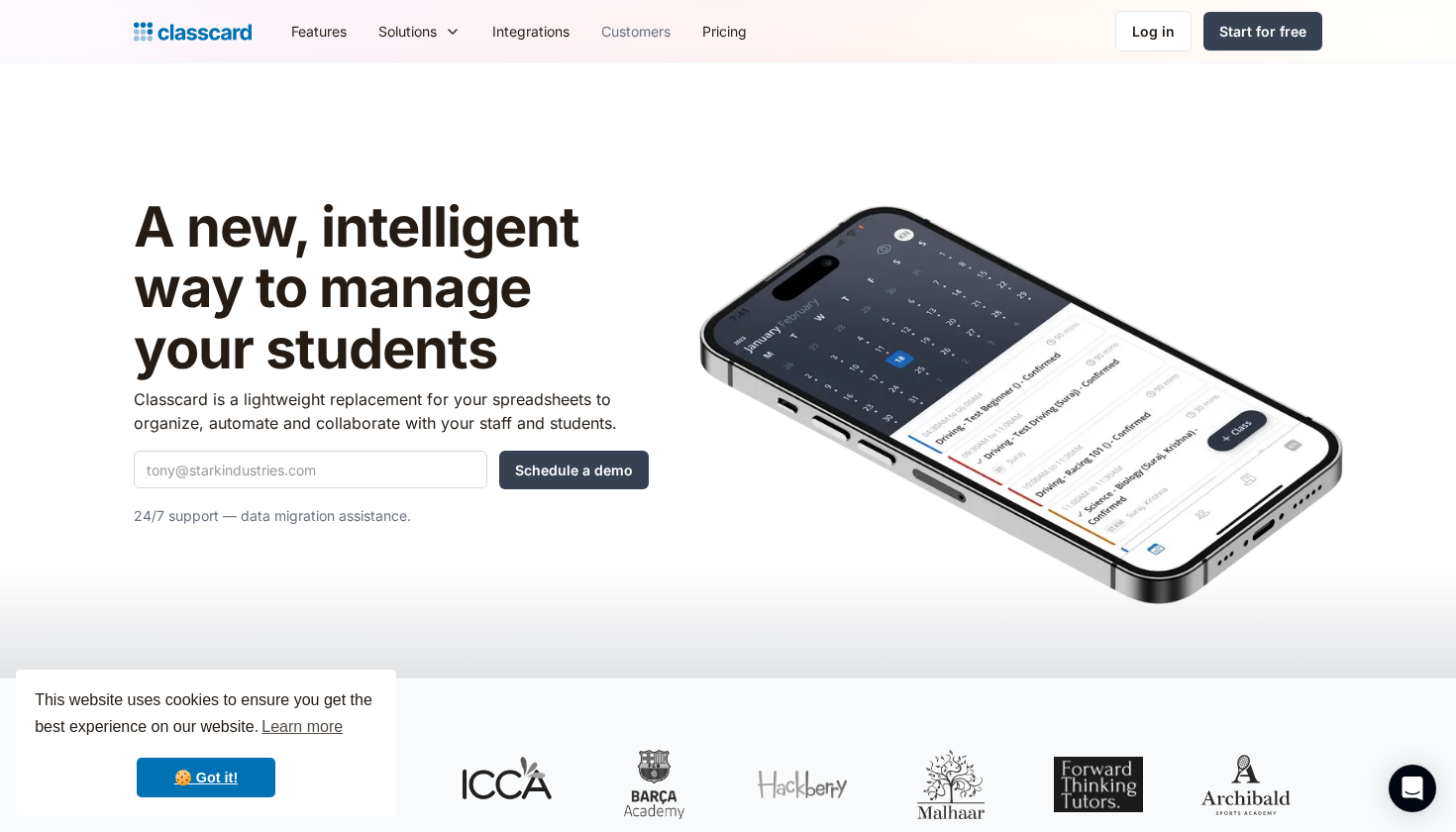 click on "Customers" at bounding box center [636, 31] 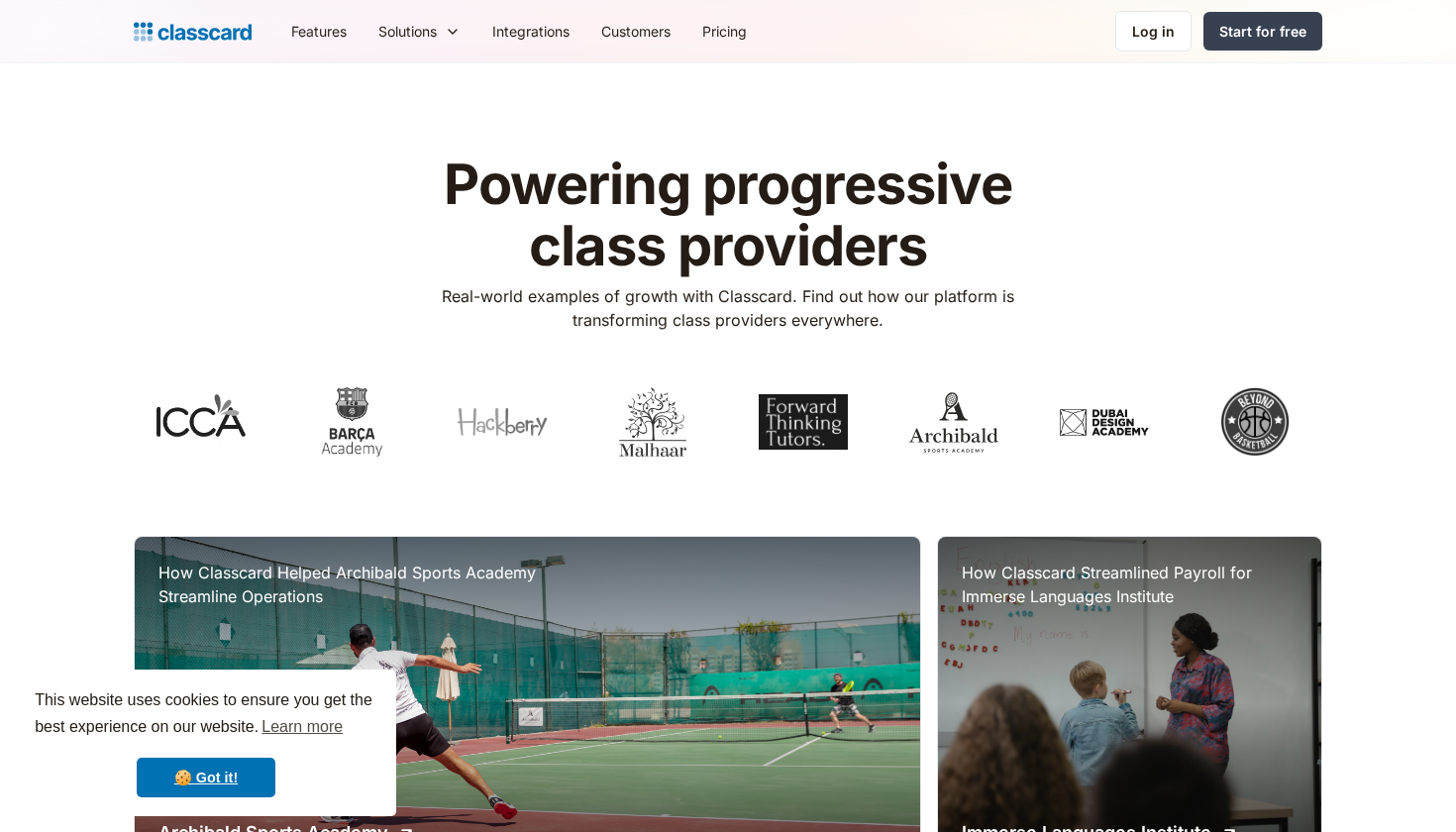 scroll, scrollTop: 0, scrollLeft: 0, axis: both 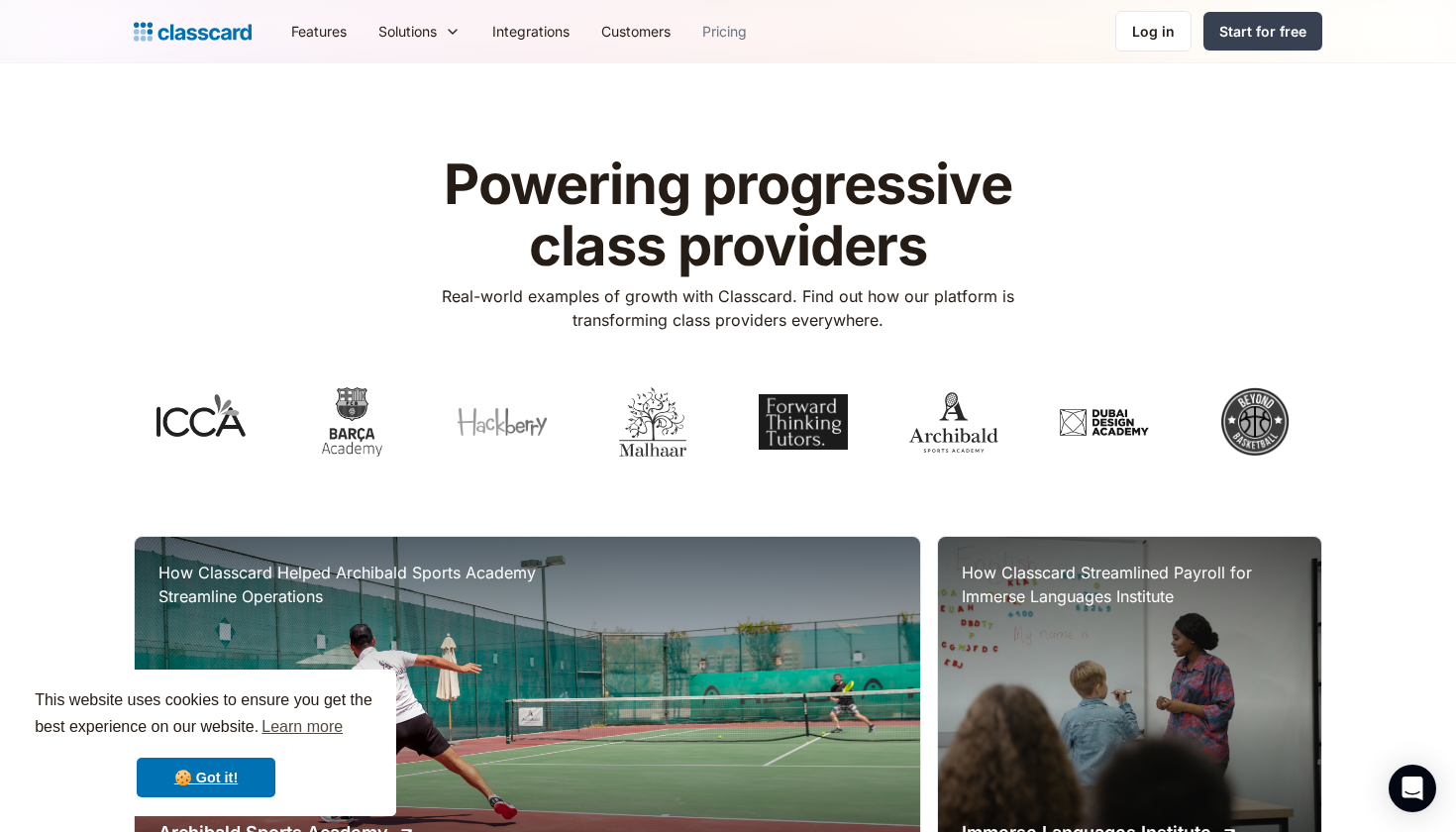 click on "Pricing" at bounding box center [724, 31] 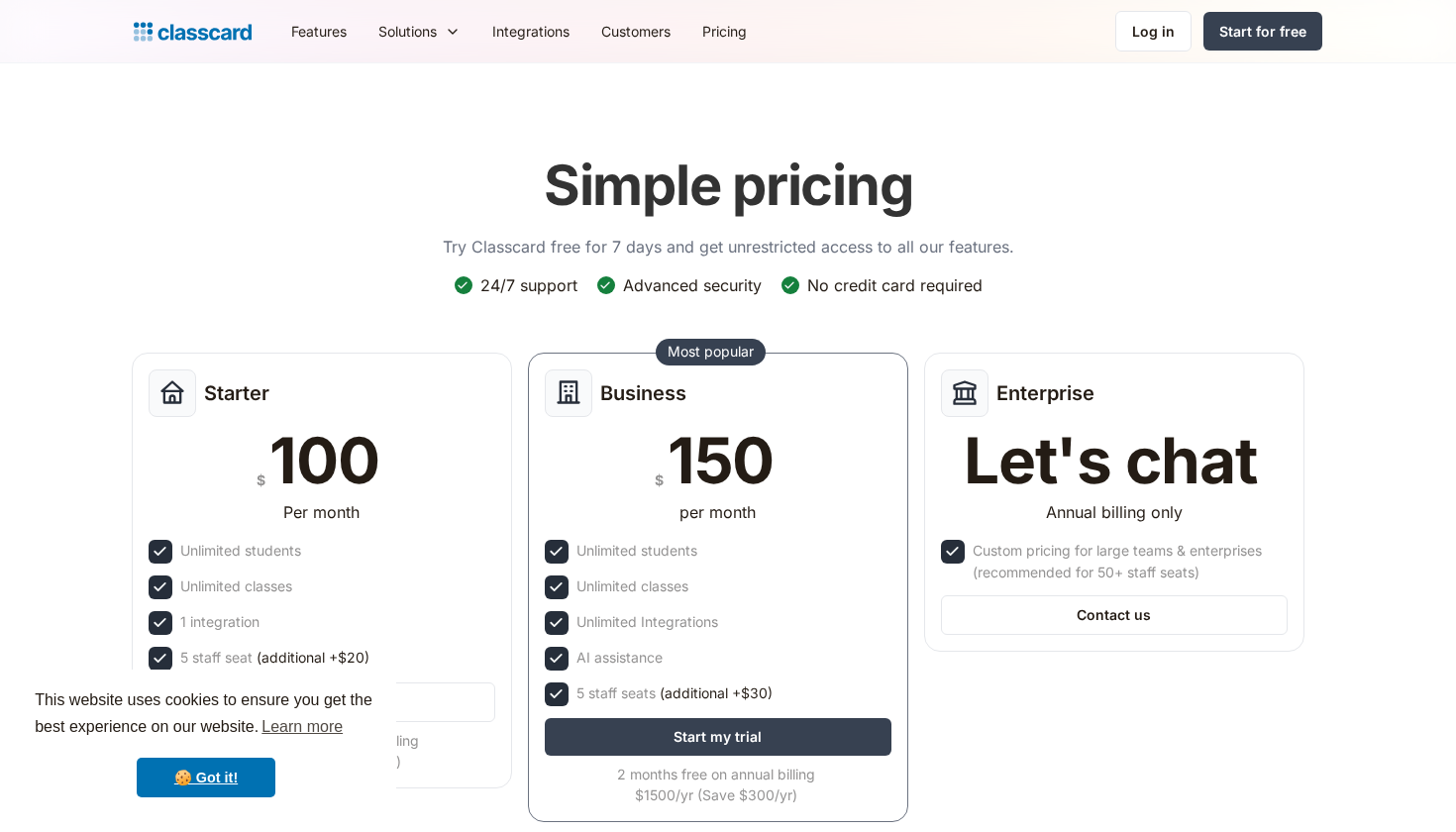 scroll, scrollTop: 0, scrollLeft: 0, axis: both 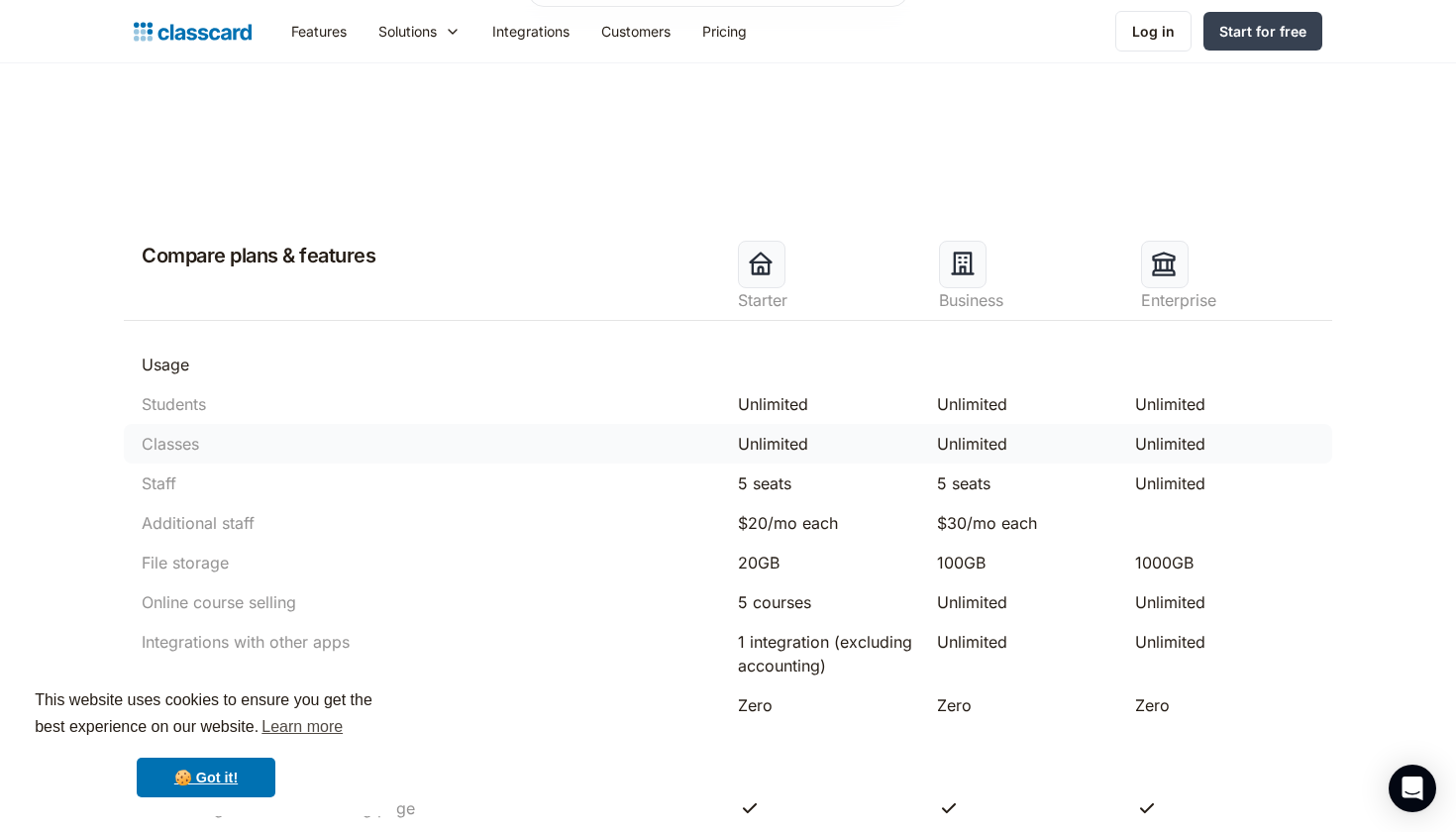 click on "Classes" at bounding box center (170, 444) 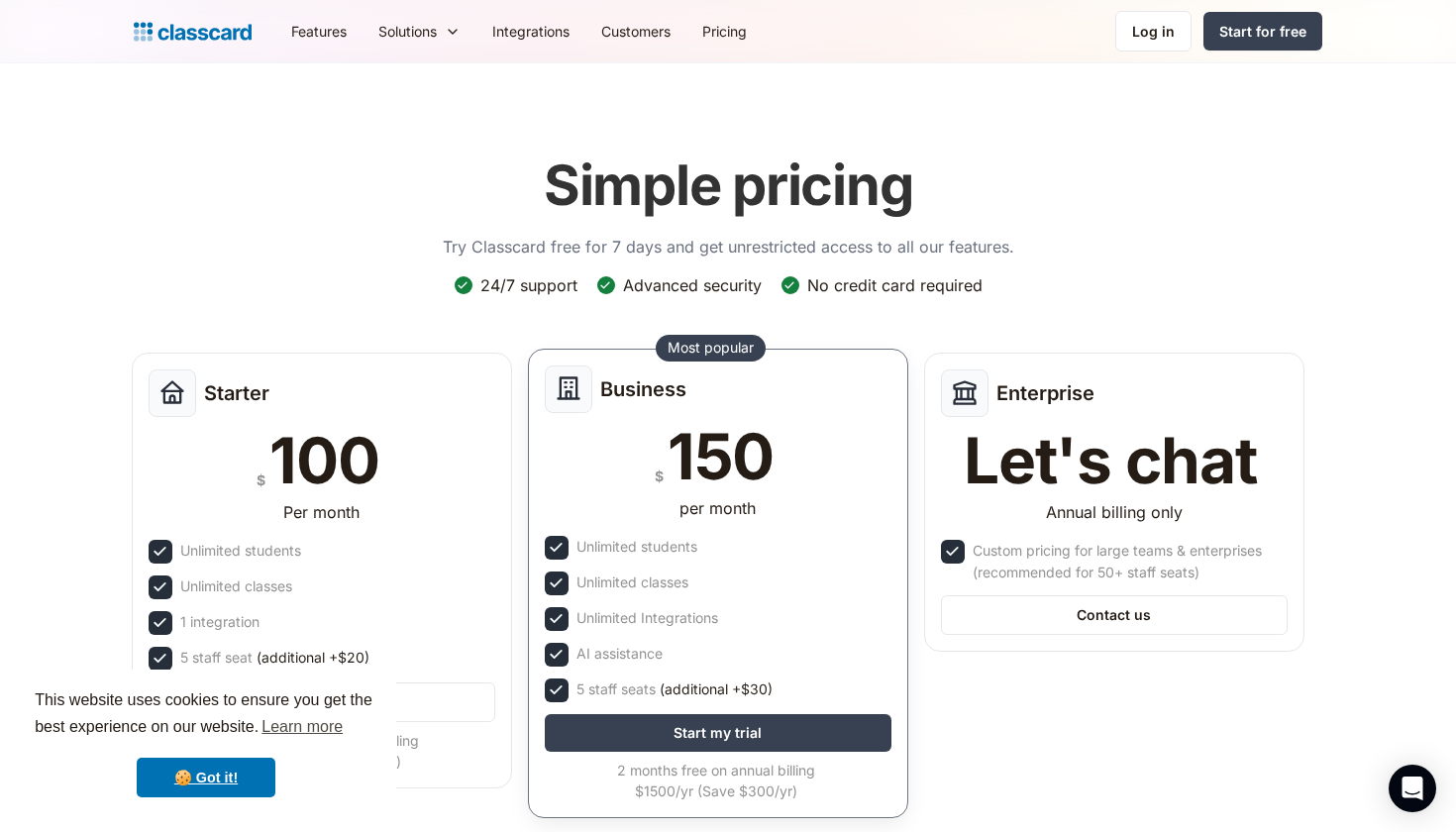 scroll, scrollTop: 0, scrollLeft: 0, axis: both 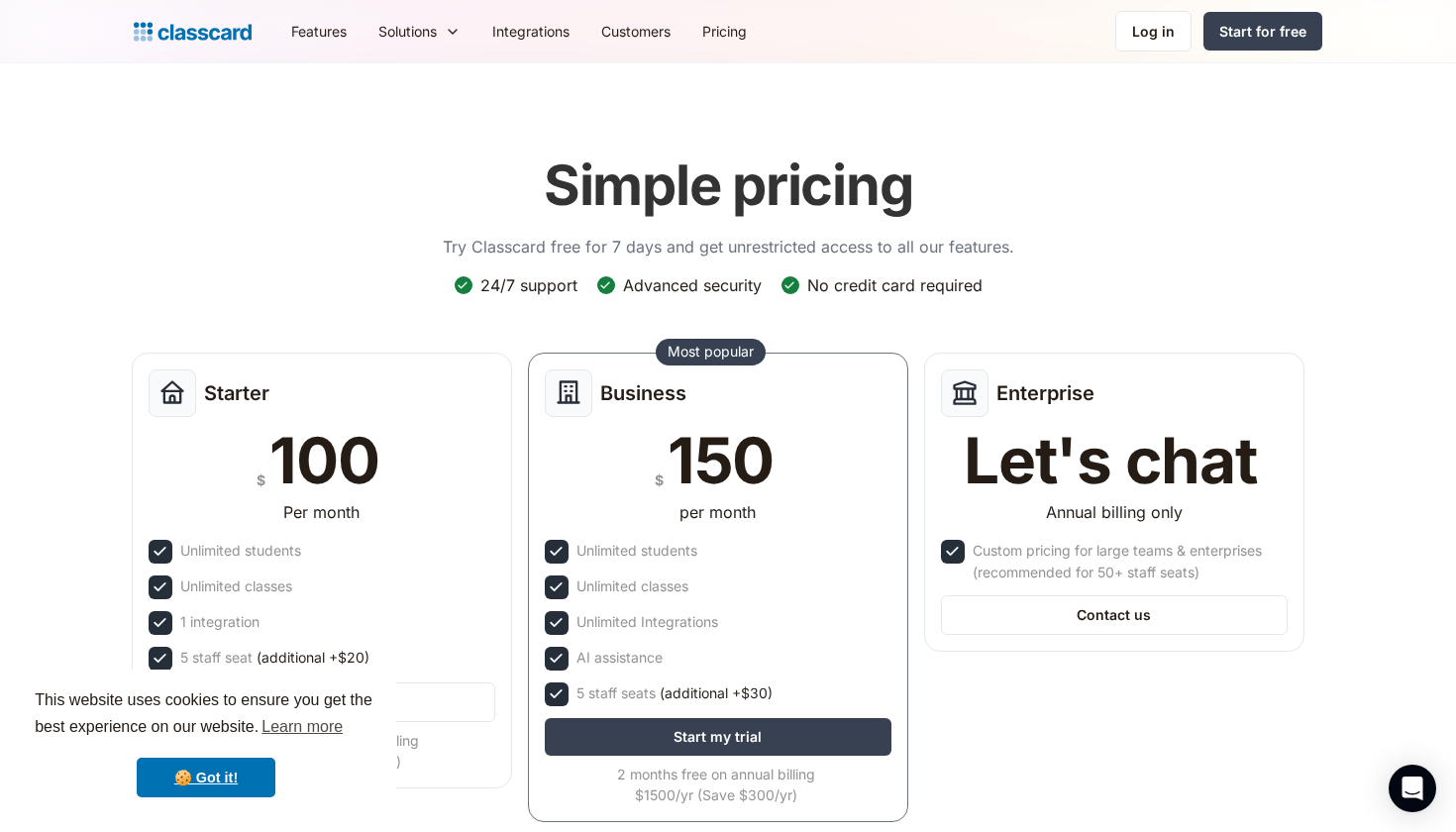 click at bounding box center [192, 32] 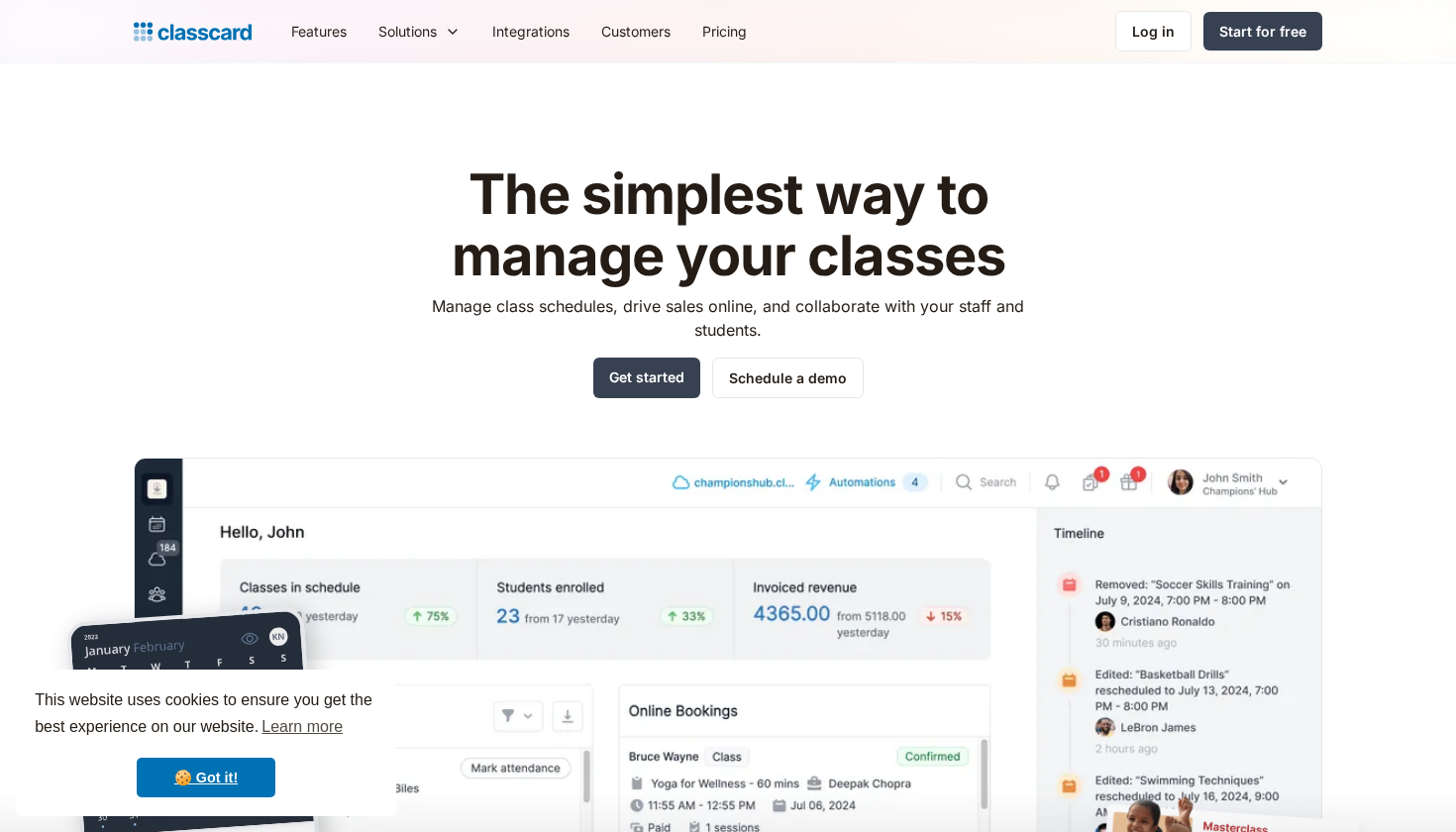 scroll, scrollTop: 0, scrollLeft: 0, axis: both 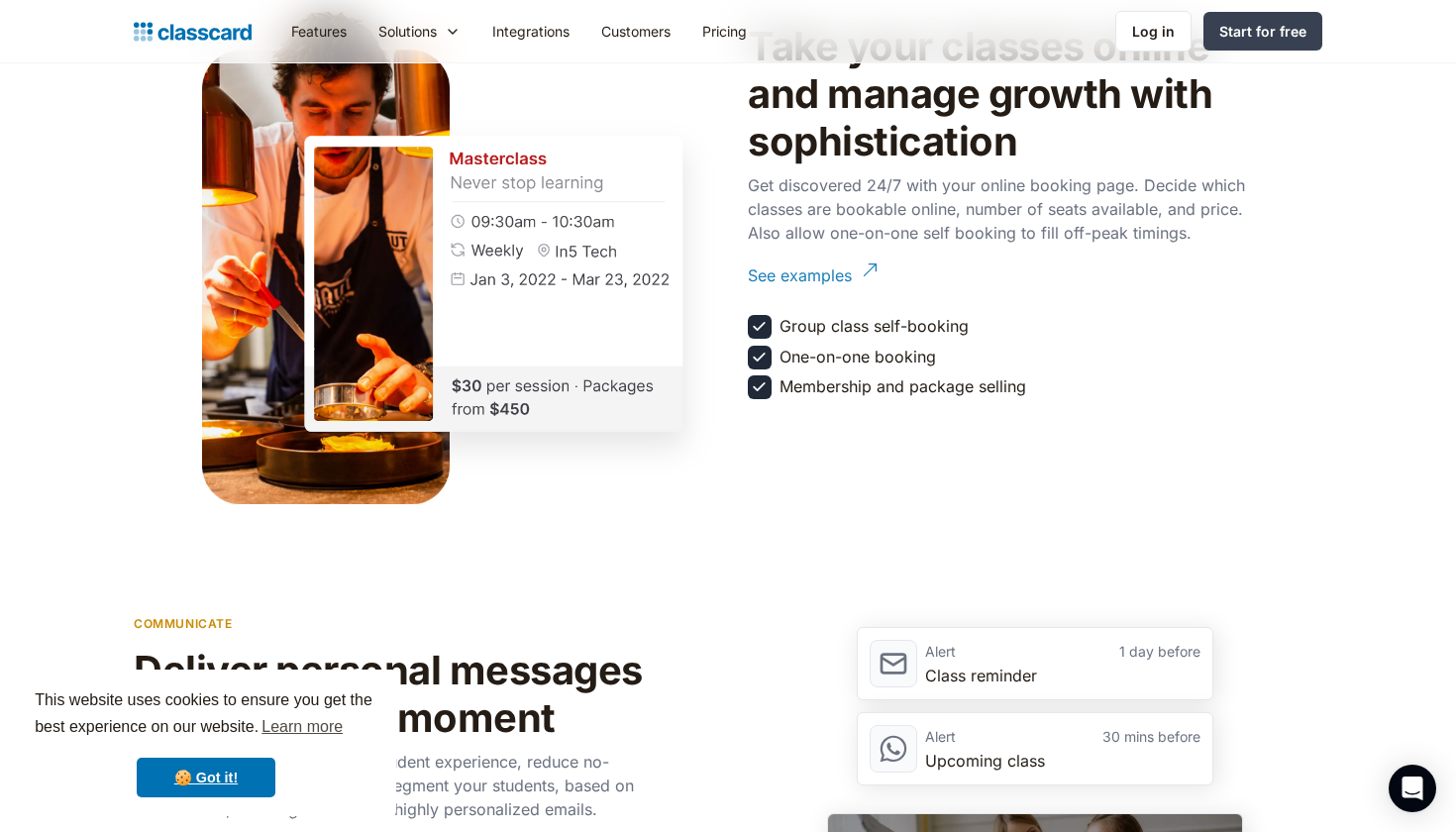 click on "See examples" at bounding box center [799, 267] 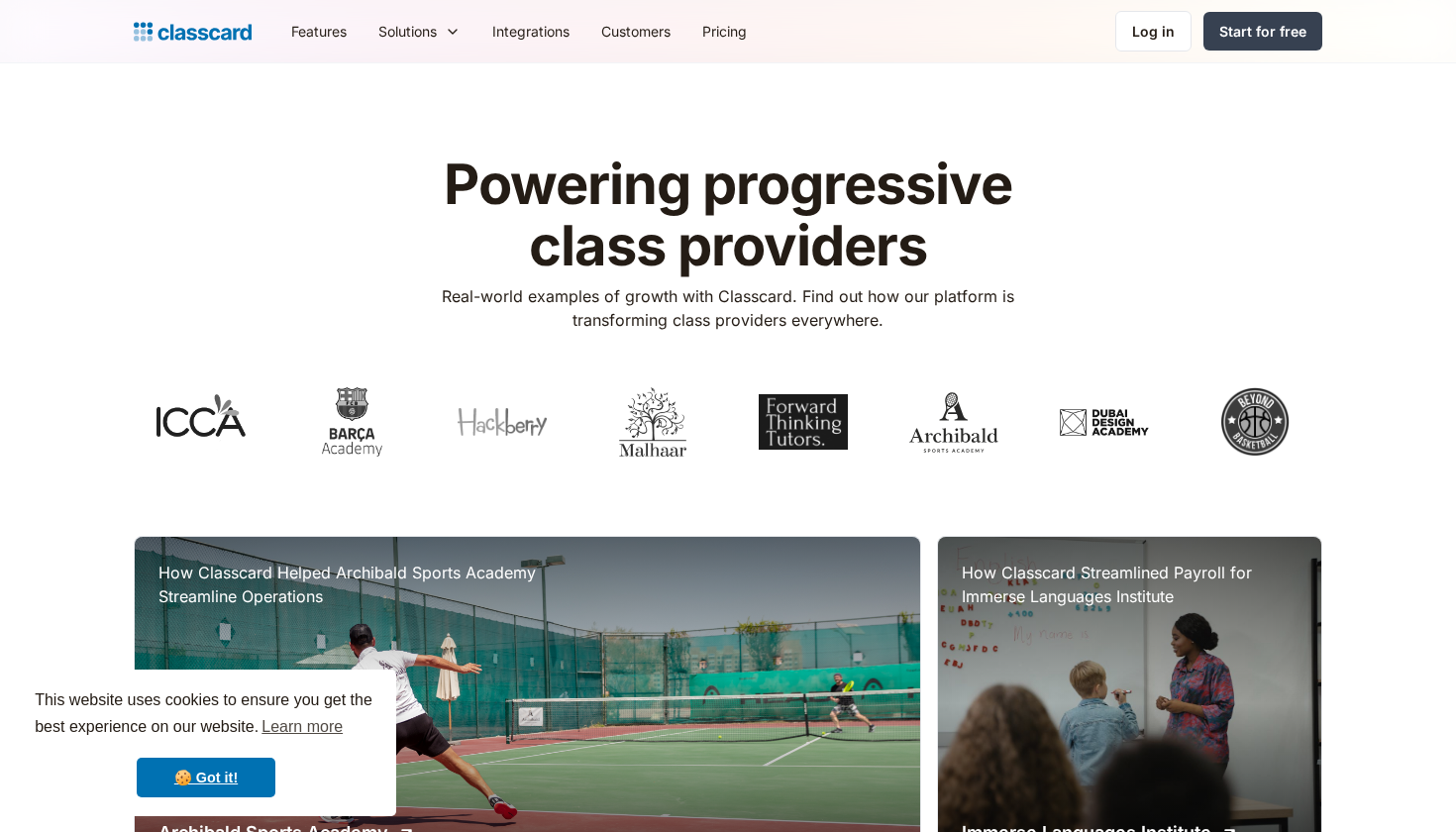 scroll, scrollTop: 0, scrollLeft: 0, axis: both 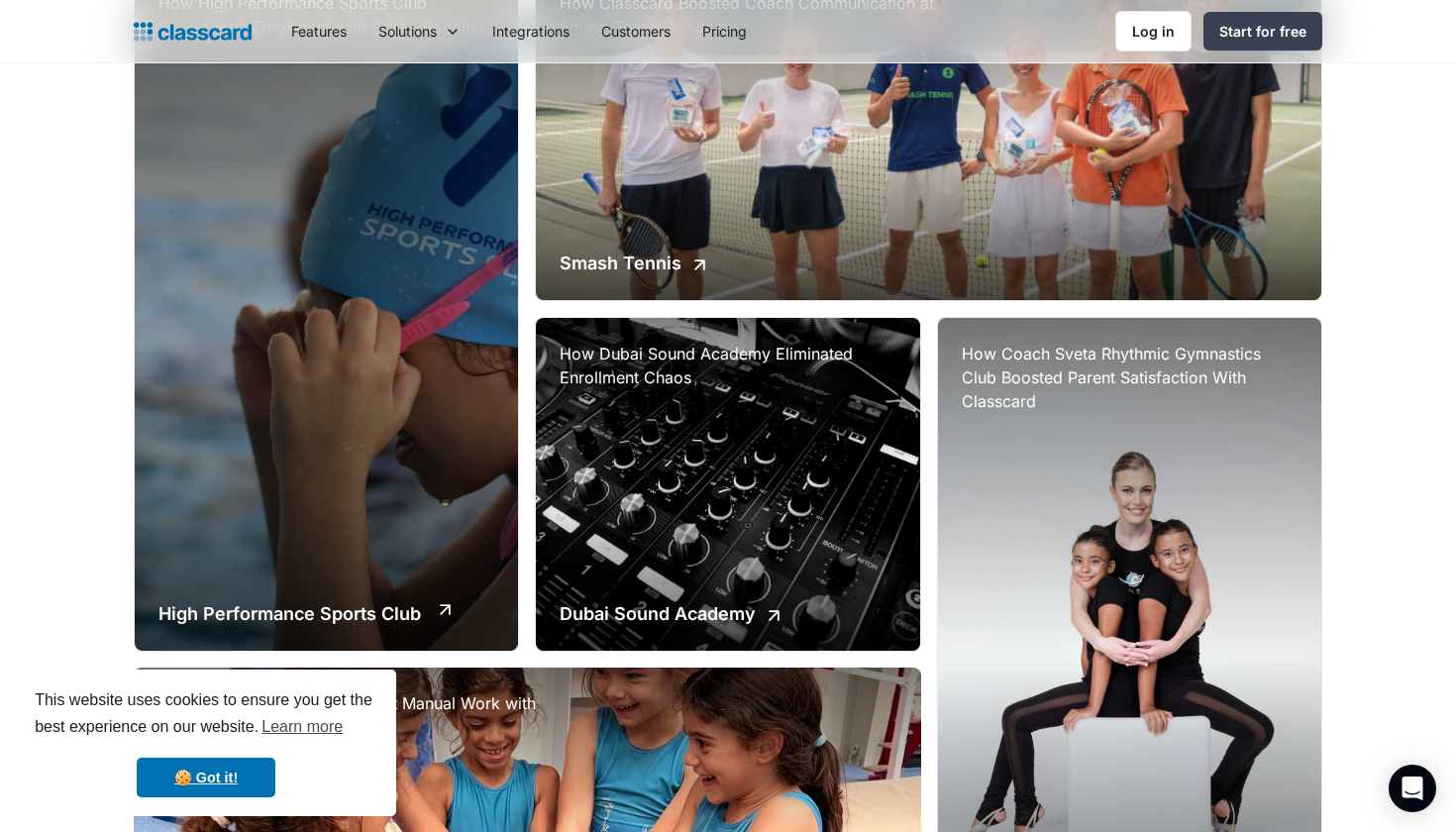 click on "How High Performance Sports Club Streamlined Enrollment with Online Booking High Performance Sports Club" at bounding box center (326, 309) 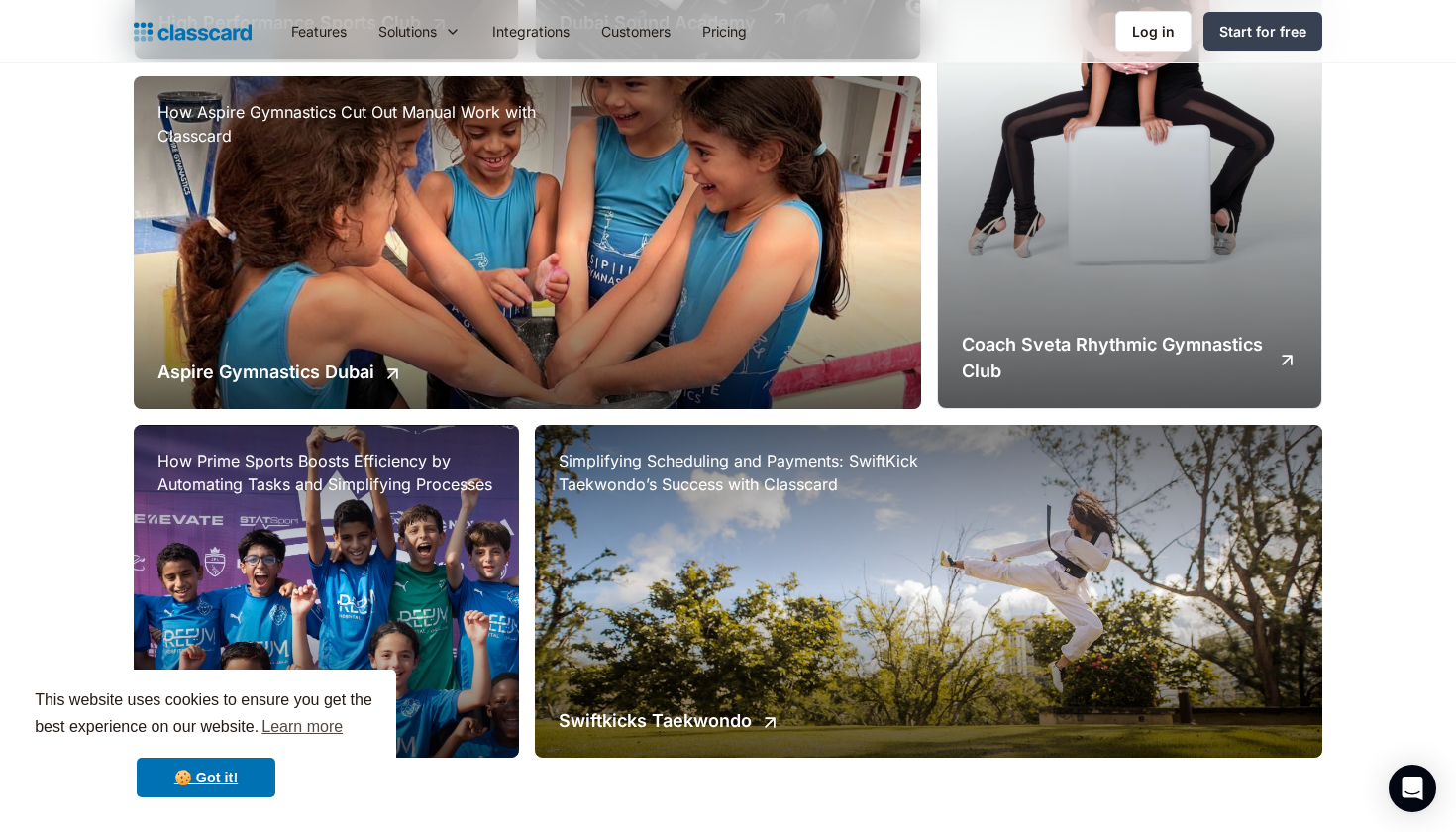 scroll, scrollTop: 1515, scrollLeft: 0, axis: vertical 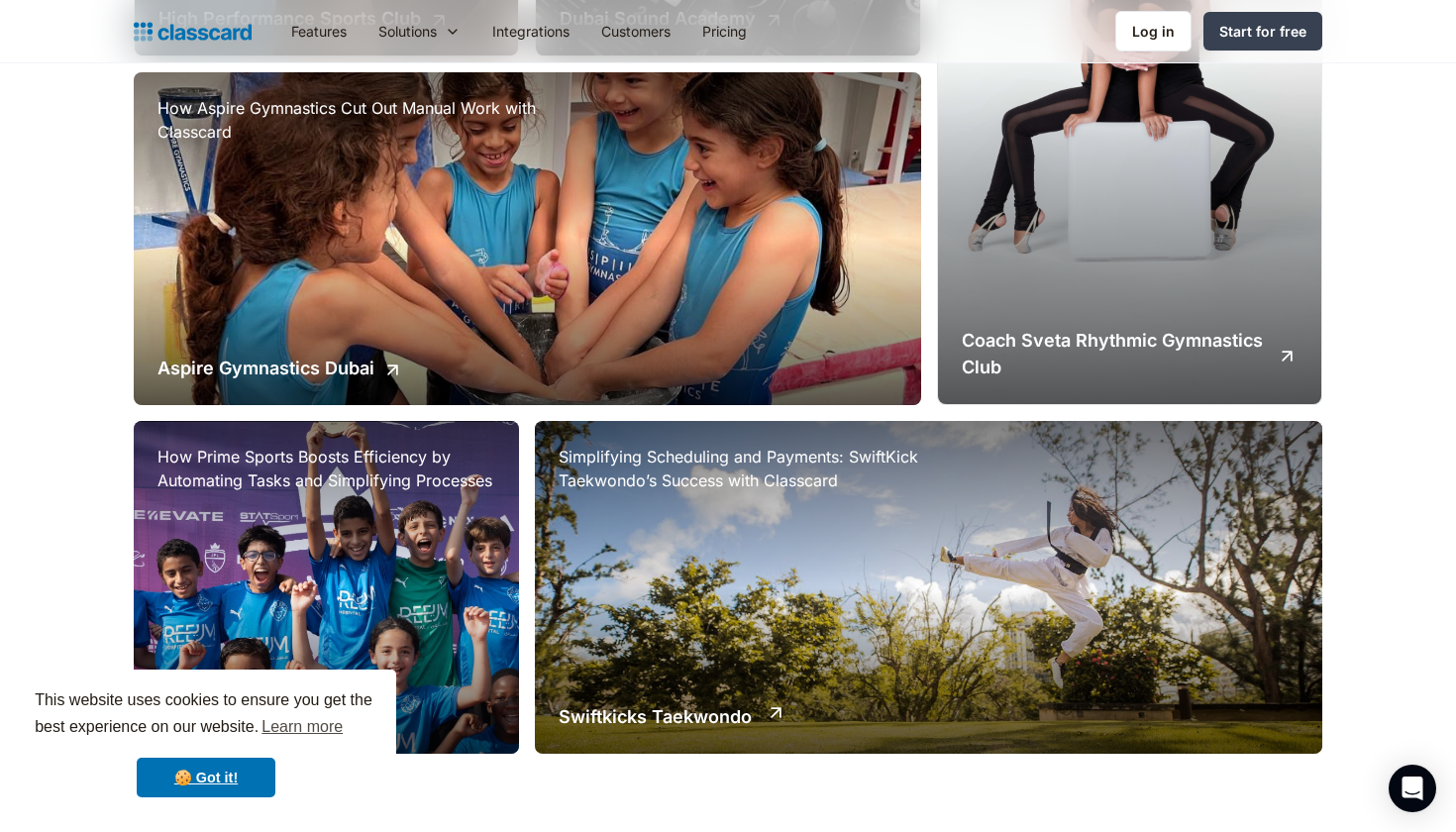 click on "Simplifying Scheduling and Payments: SwiftKick Taekwondo’s Success with Classcard Swiftkicks Taekwondo" at bounding box center (928, 587) 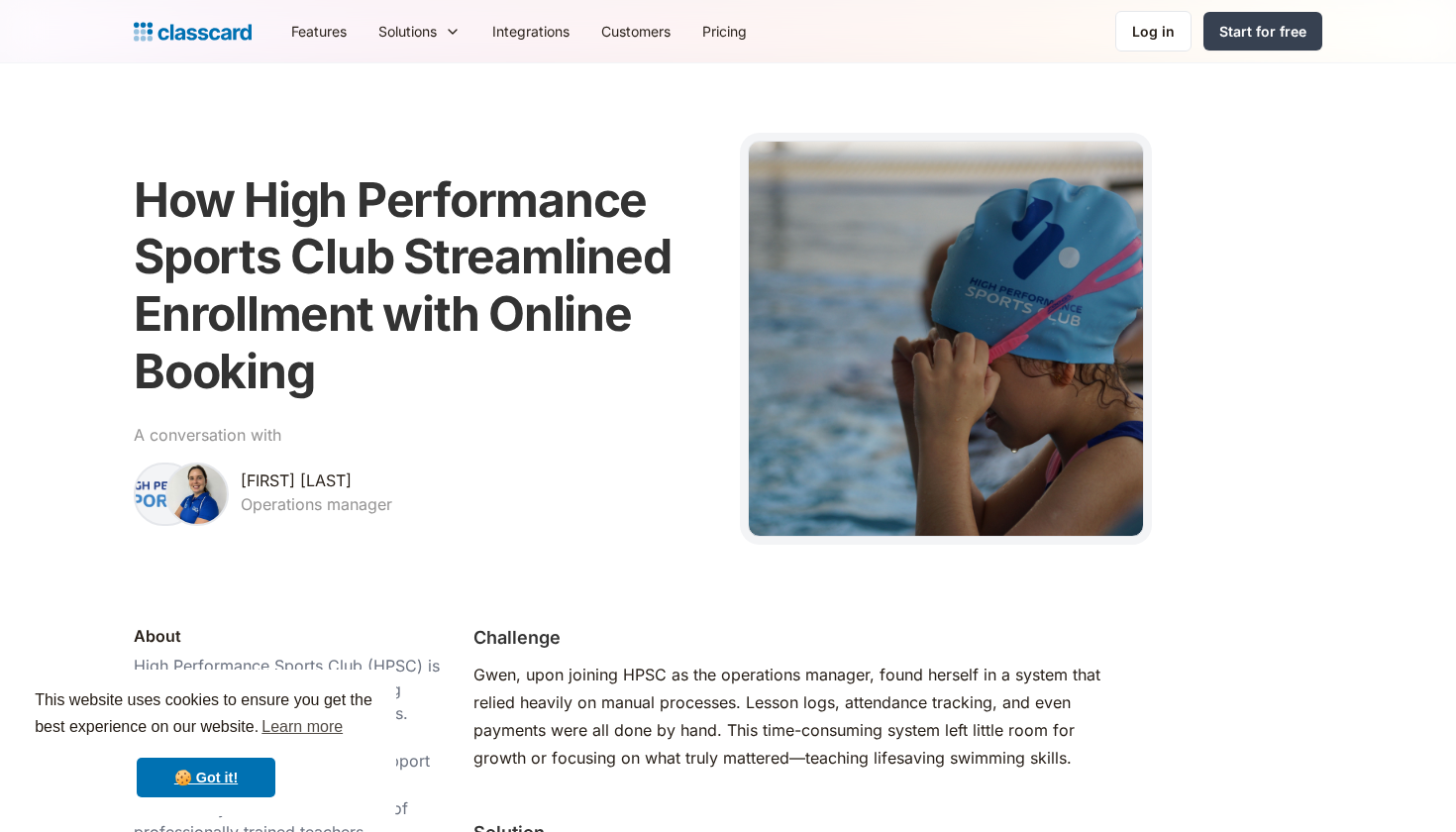 scroll, scrollTop: 0, scrollLeft: 0, axis: both 